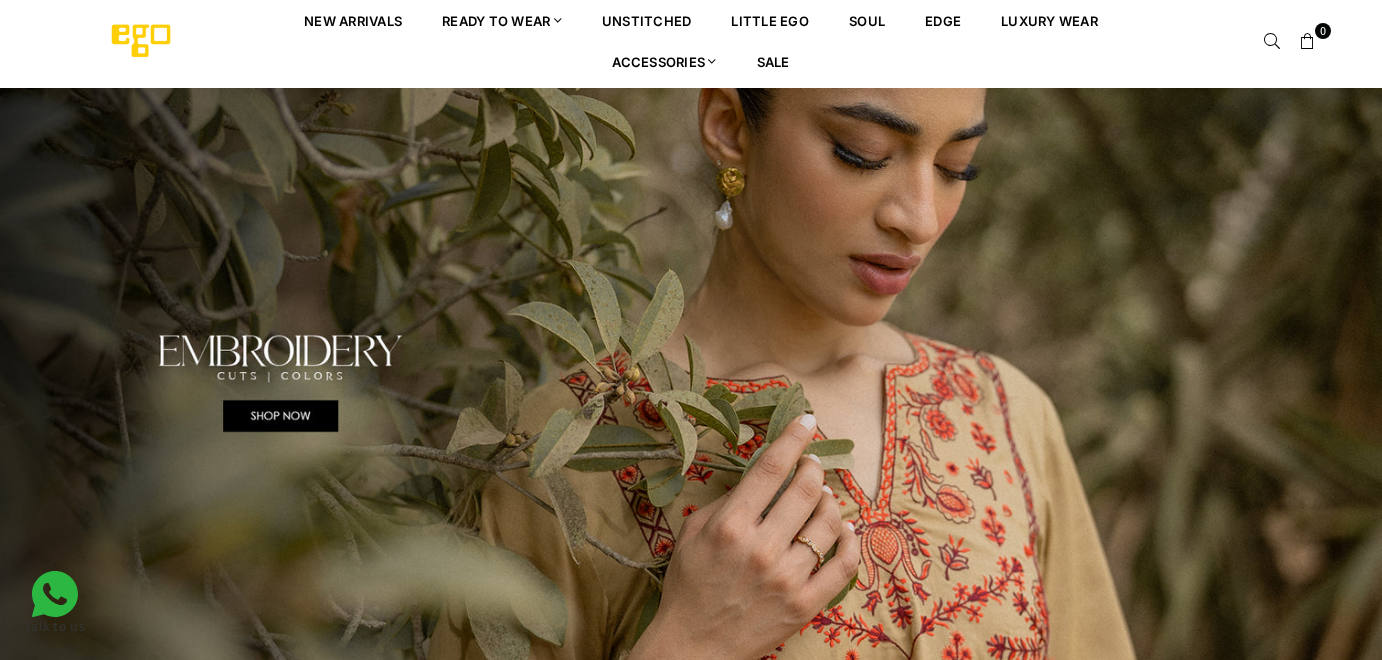 scroll, scrollTop: 0, scrollLeft: 0, axis: both 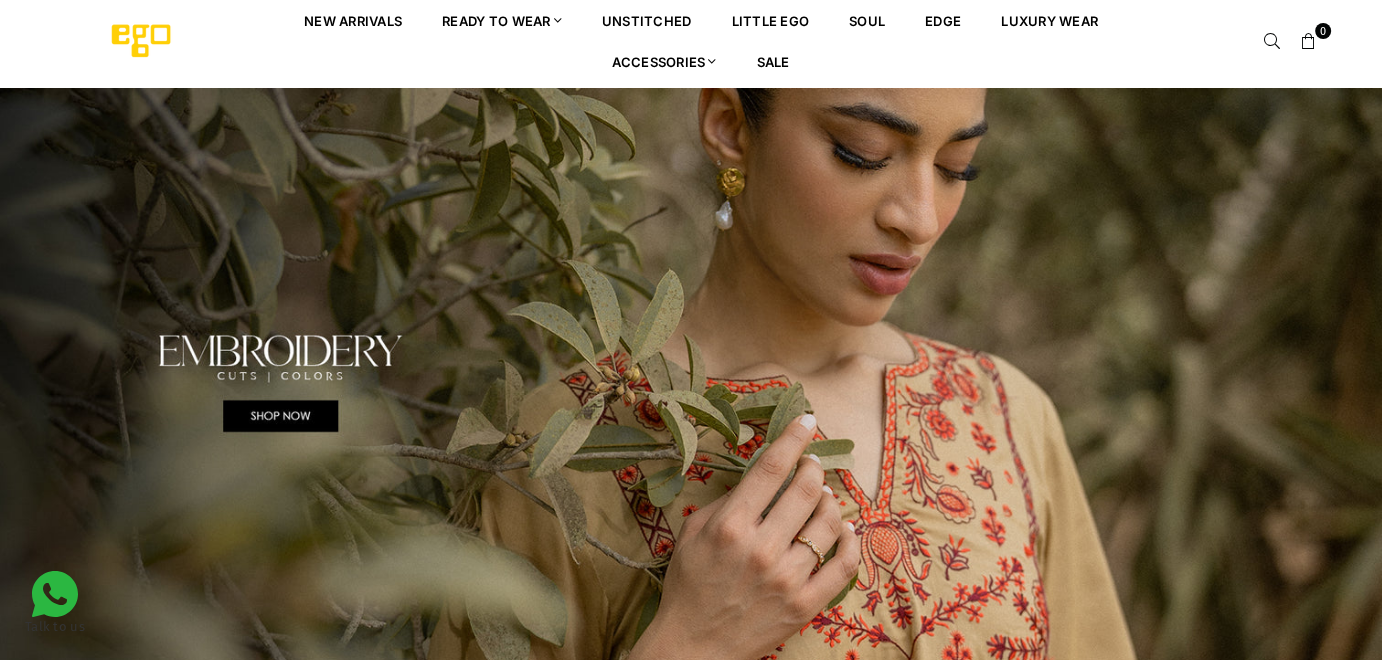 click at bounding box center [1272, 41] 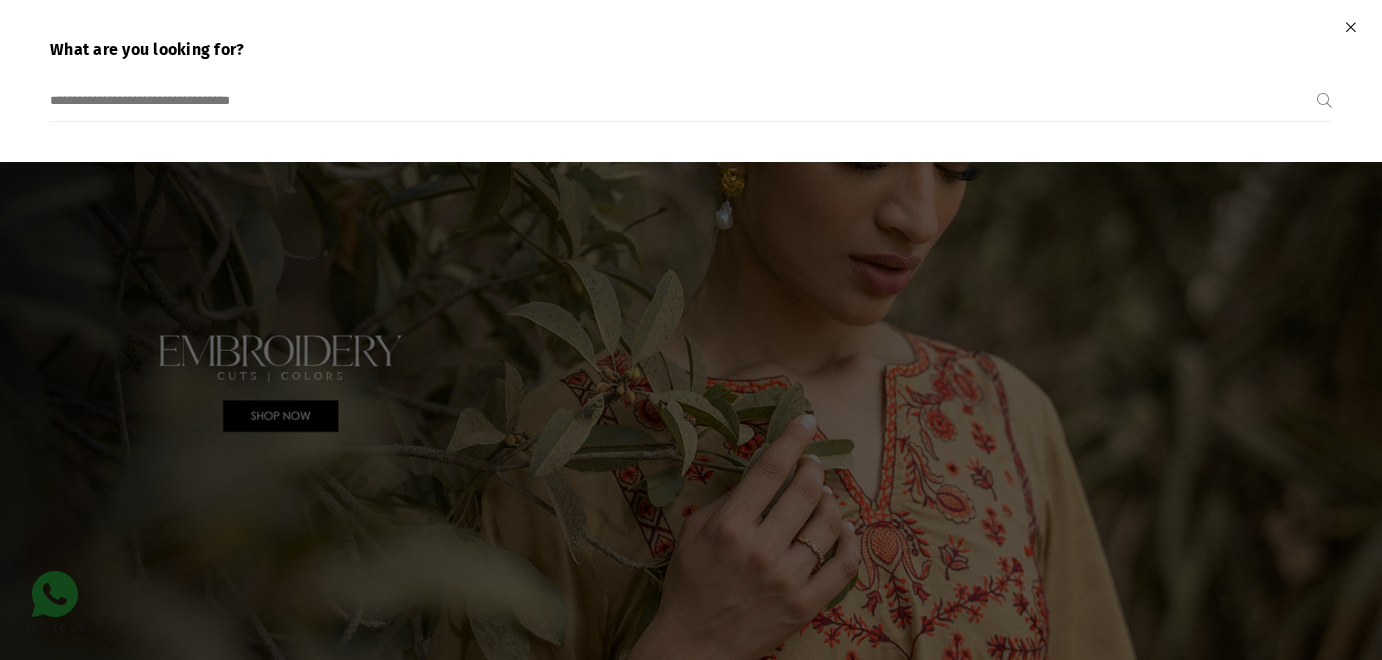 click at bounding box center (683, 101) 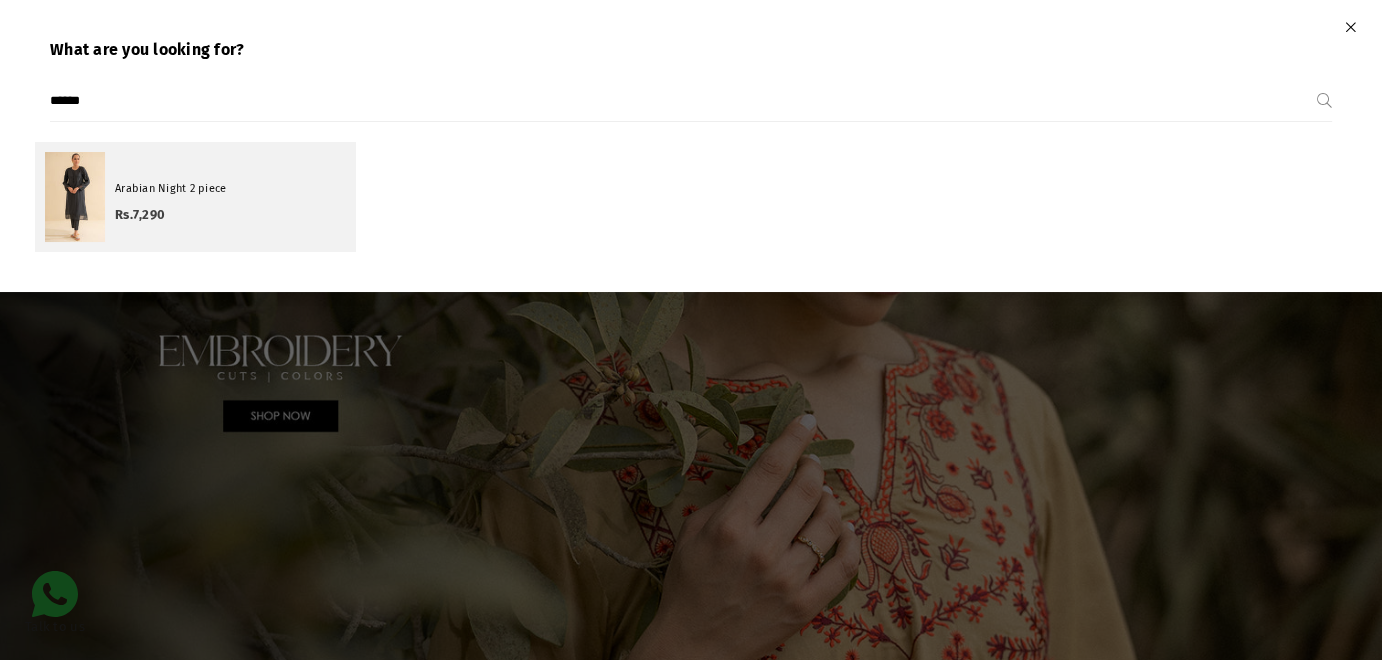 type on "******" 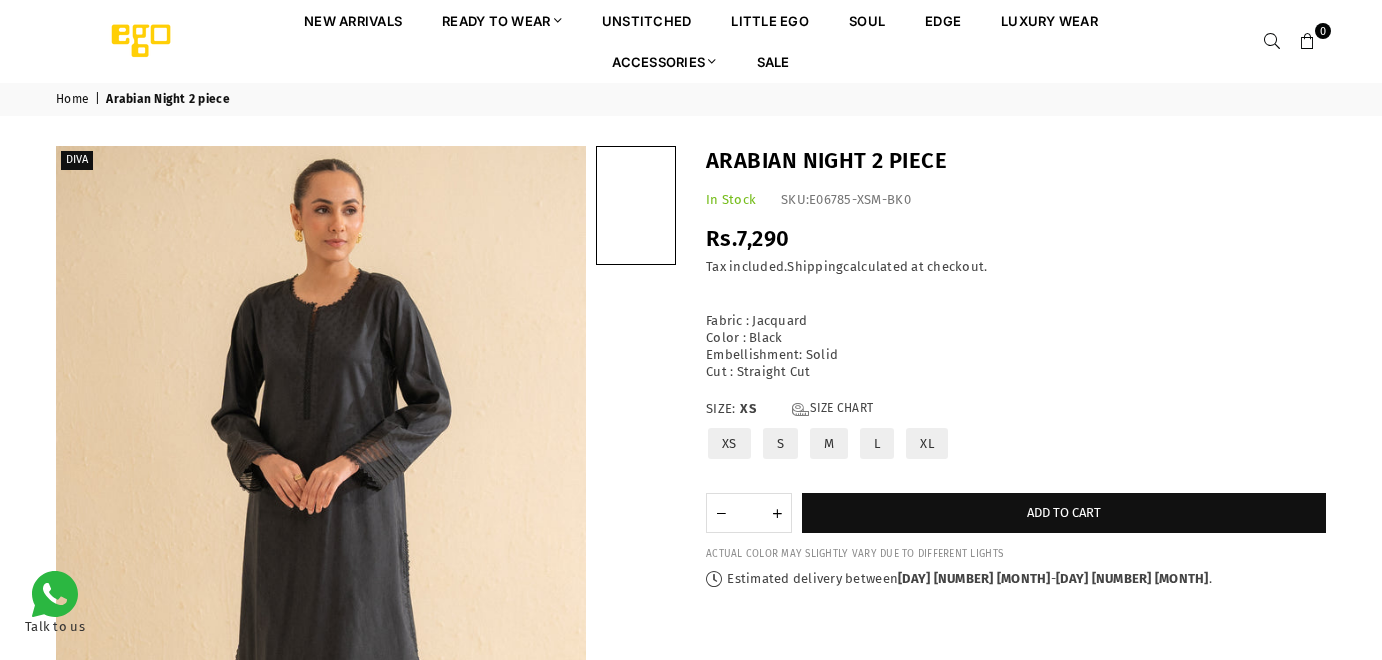 scroll, scrollTop: 0, scrollLeft: 0, axis: both 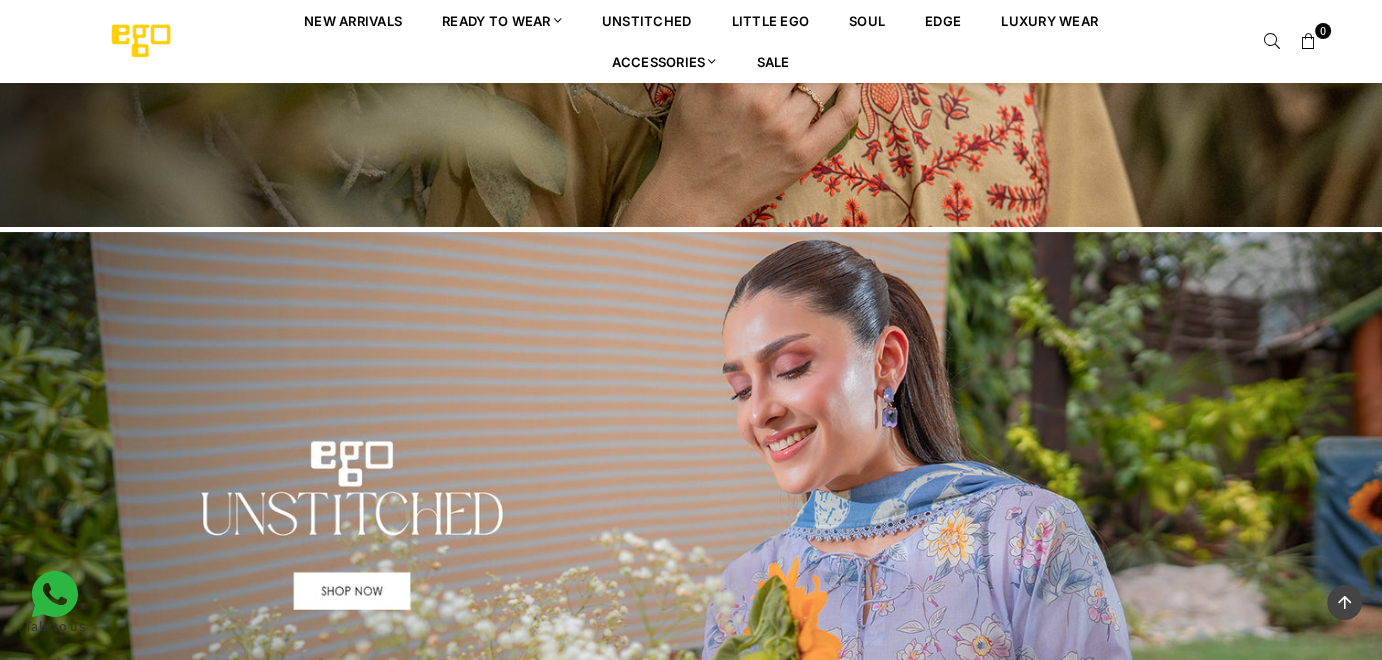 click at bounding box center (691, -68) 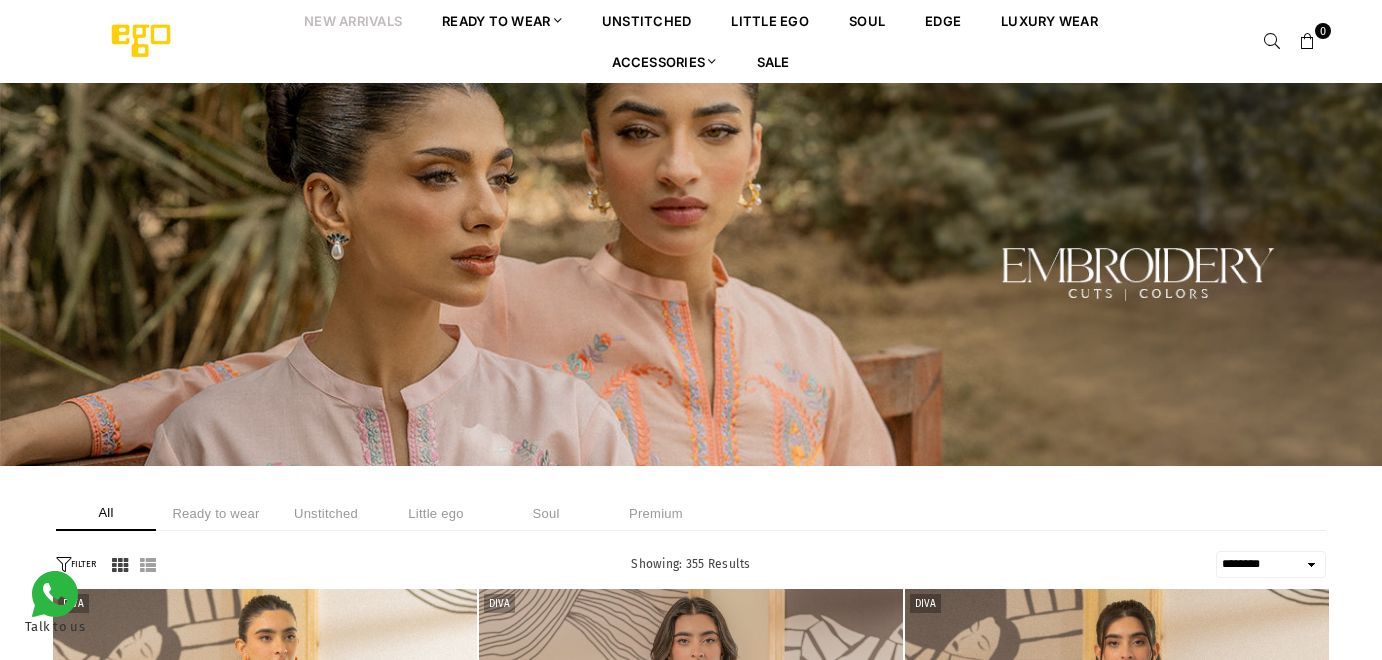 select on "******" 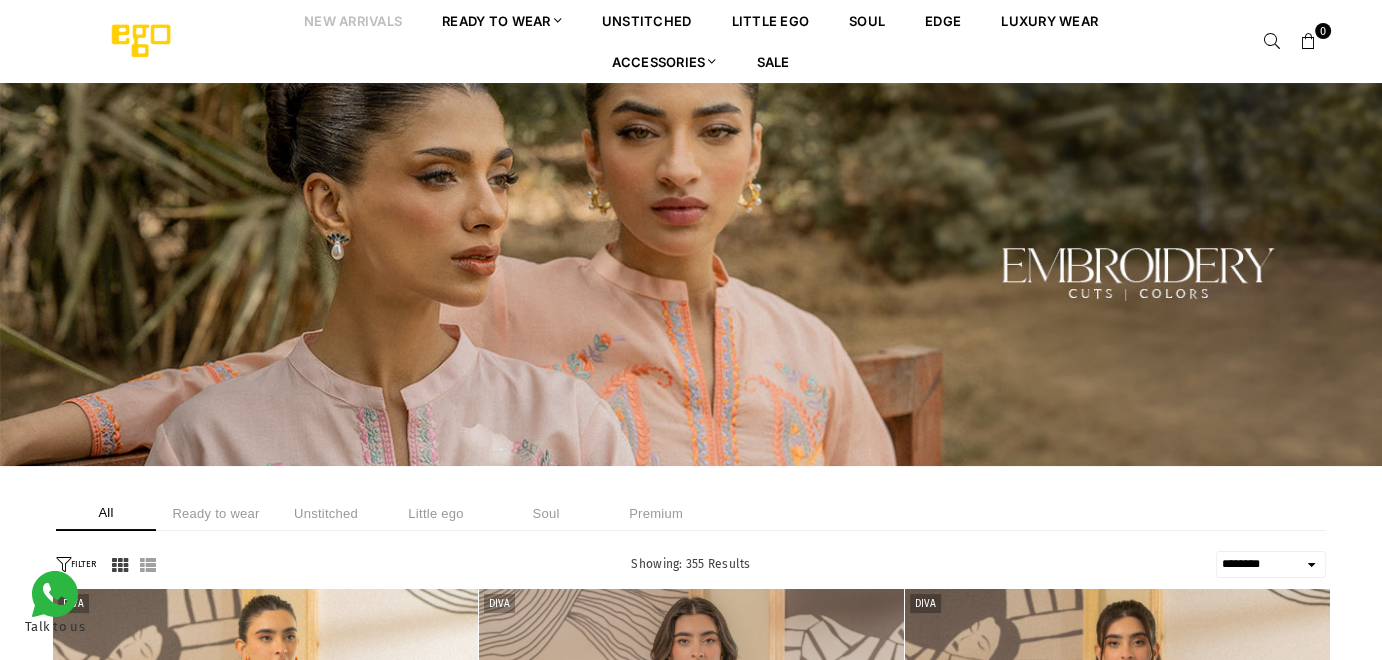 scroll, scrollTop: 0, scrollLeft: 0, axis: both 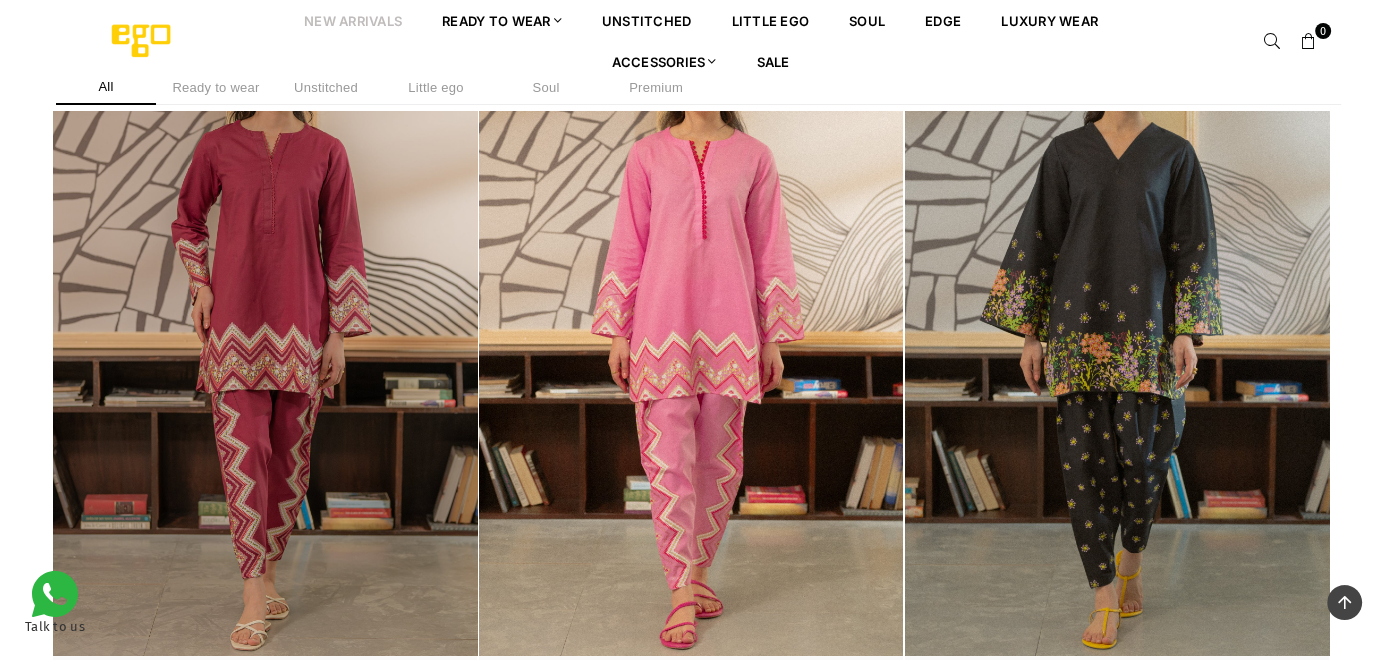 drag, startPoint x: 1391, startPoint y: 131, endPoint x: 1395, endPoint y: 265, distance: 134.0597 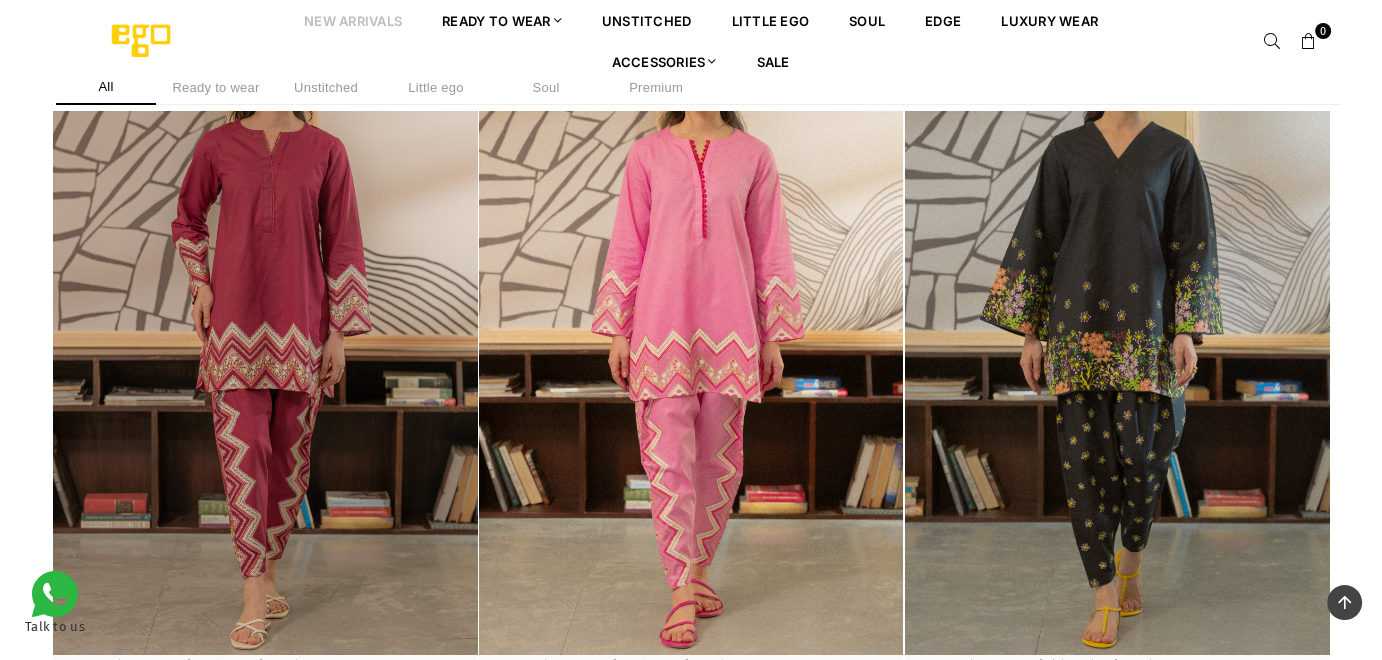 click on "**********" at bounding box center [691, 685] 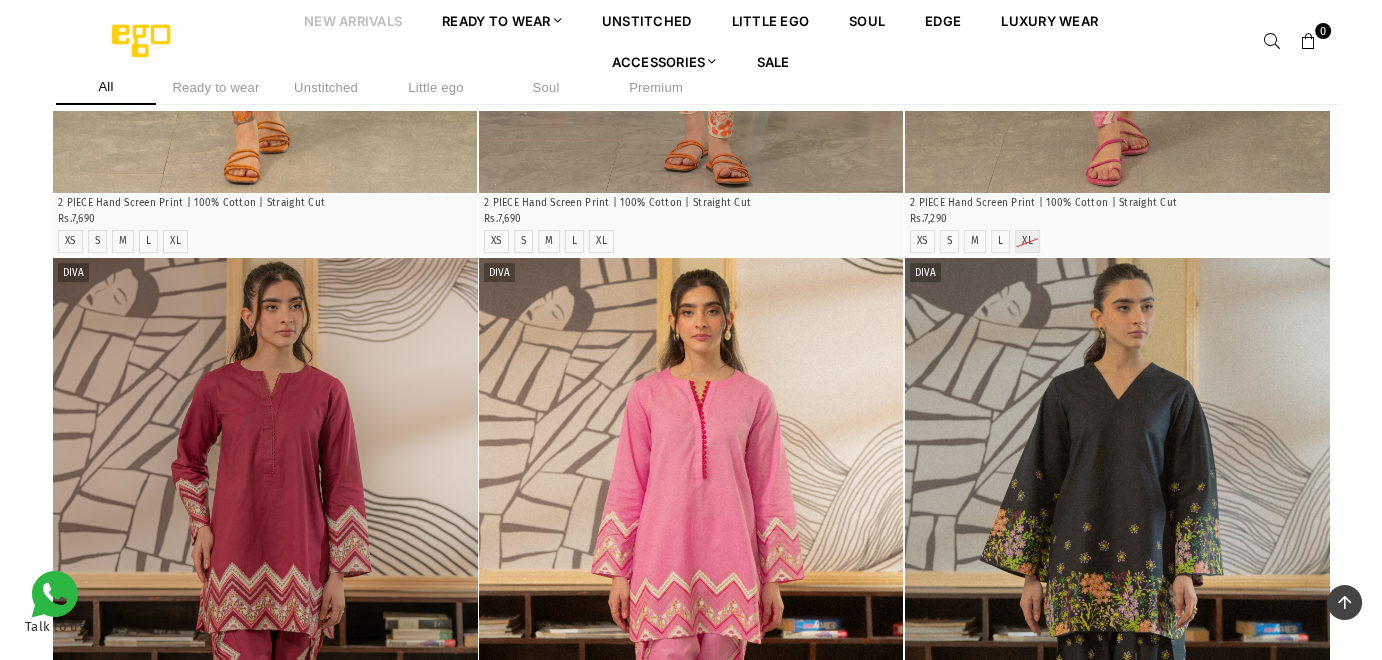 scroll, scrollTop: 999, scrollLeft: 0, axis: vertical 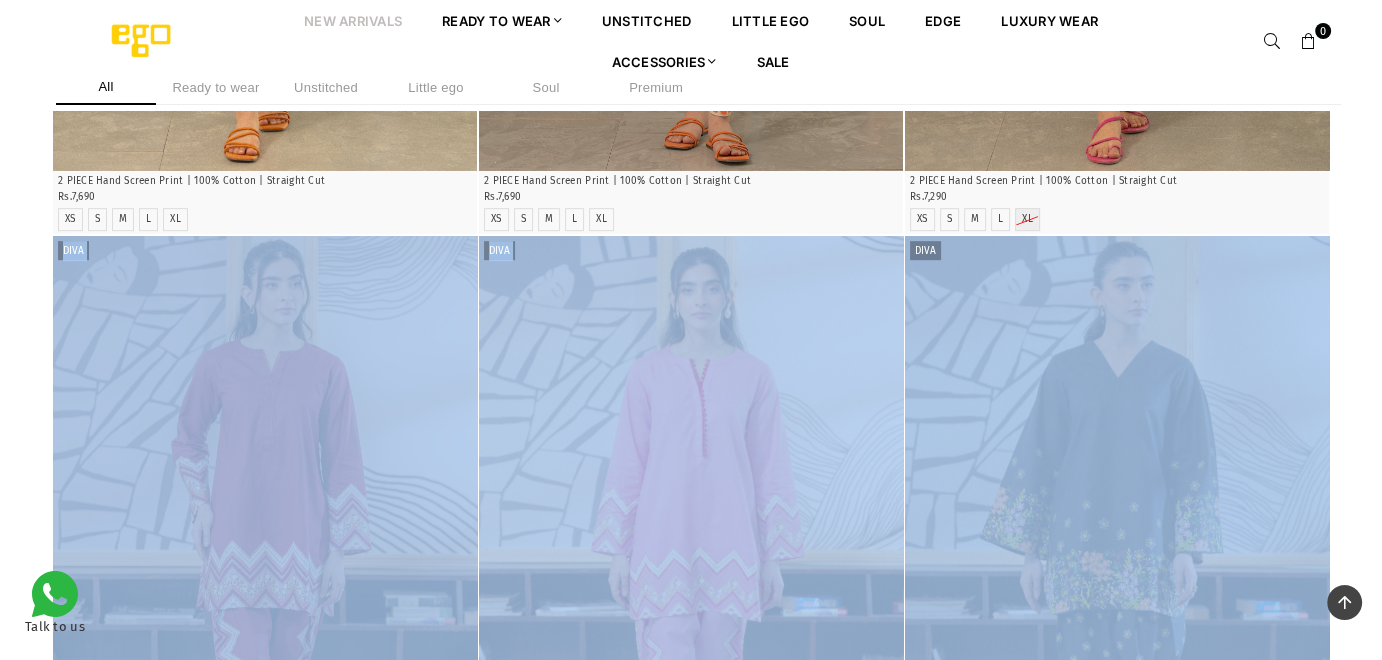drag, startPoint x: 1380, startPoint y: 230, endPoint x: 1395, endPoint y: 235, distance: 15.811388 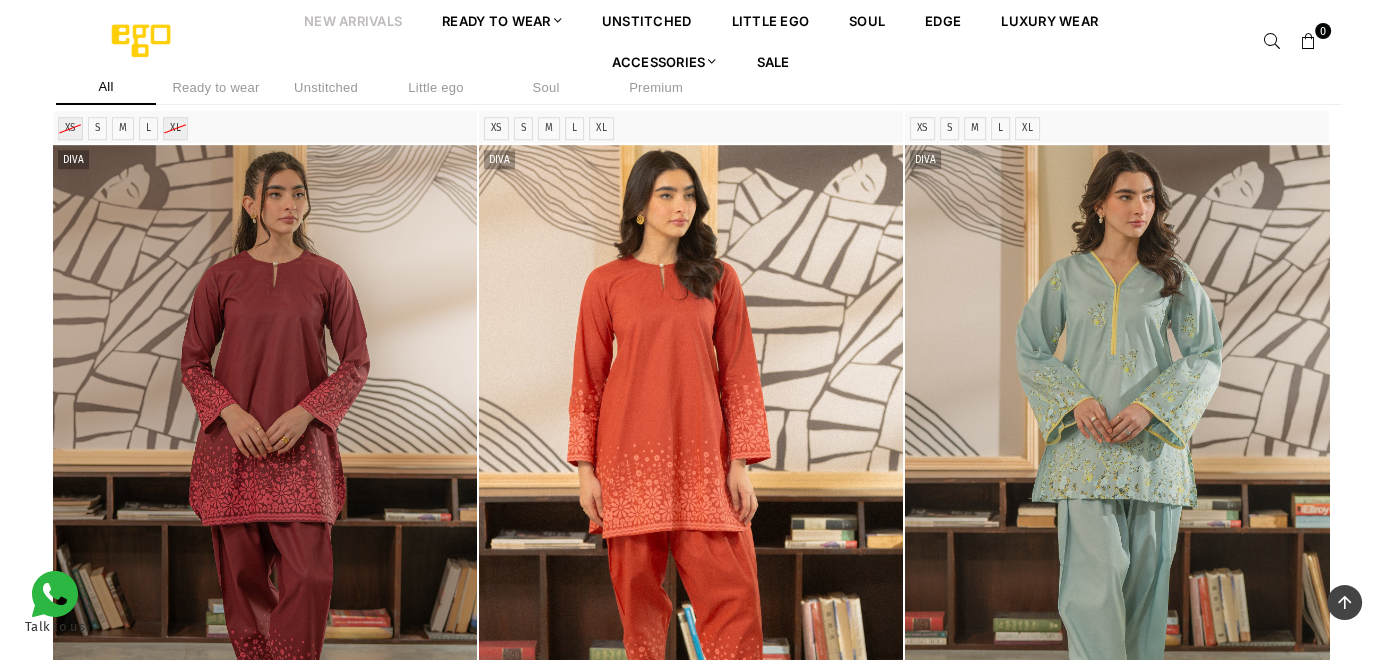 scroll, scrollTop: 1797, scrollLeft: 0, axis: vertical 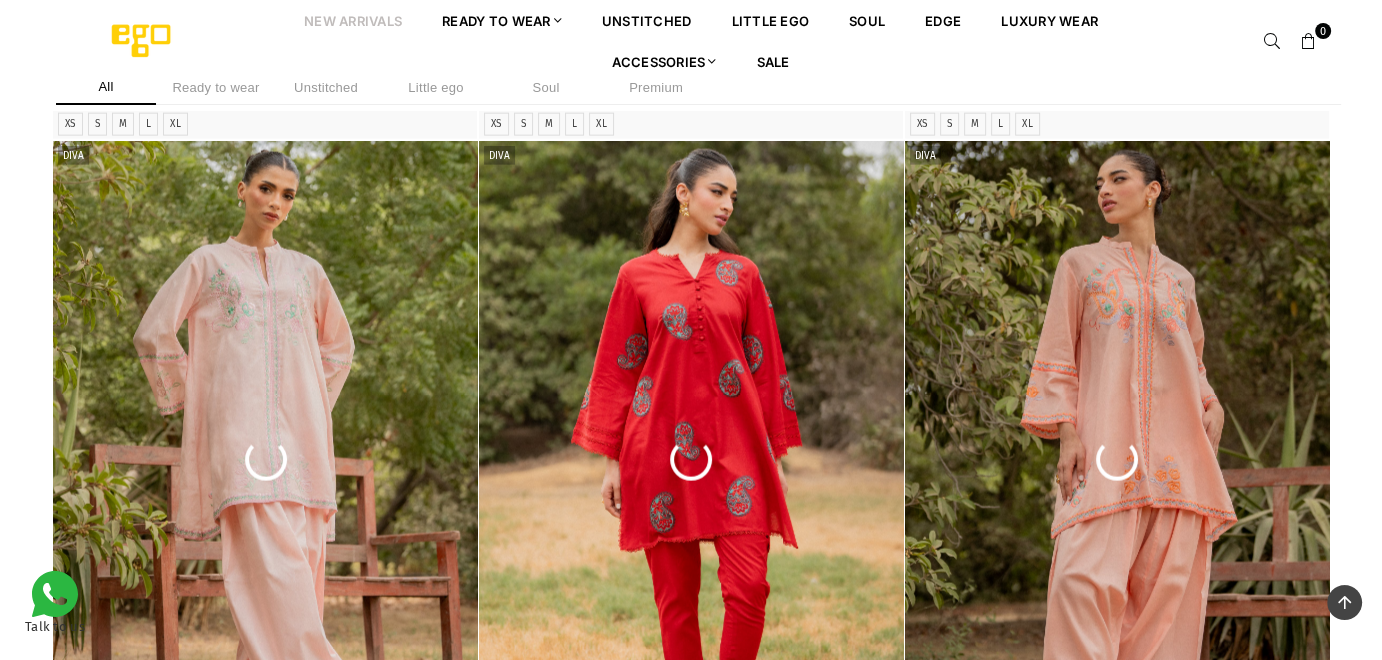 click on "Soul" at bounding box center [546, 87] 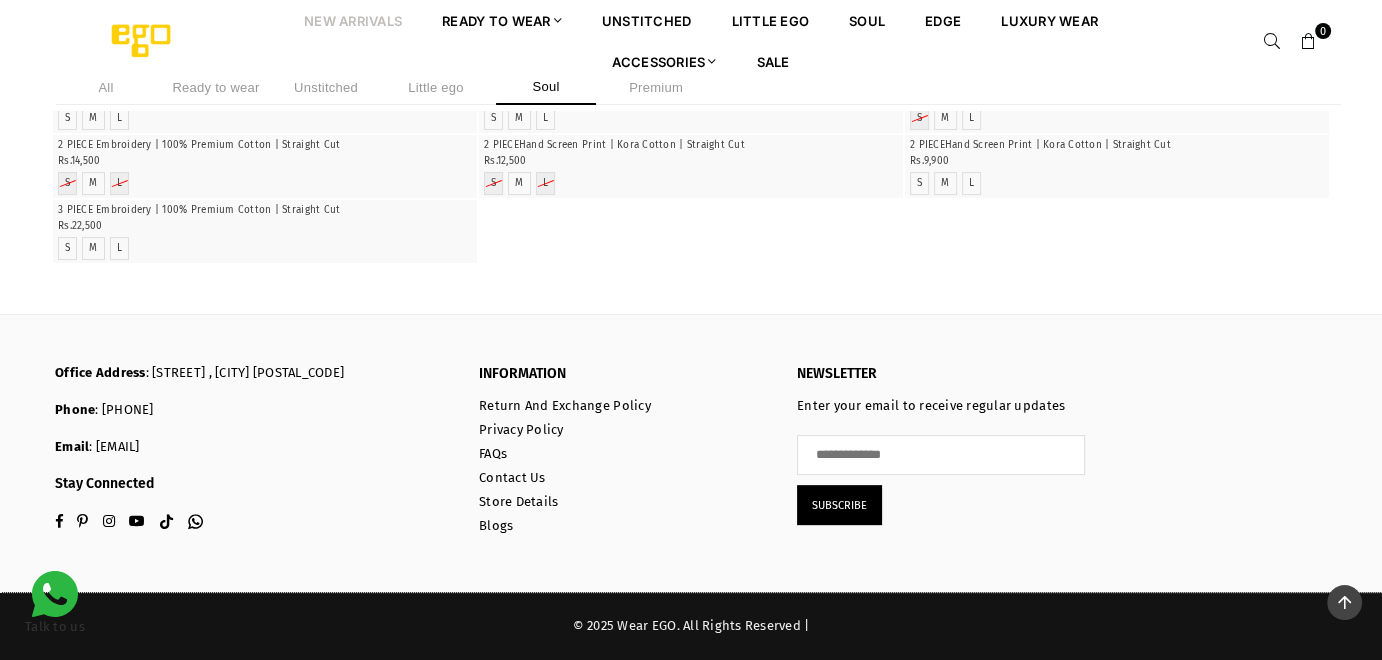 scroll, scrollTop: 4494, scrollLeft: 0, axis: vertical 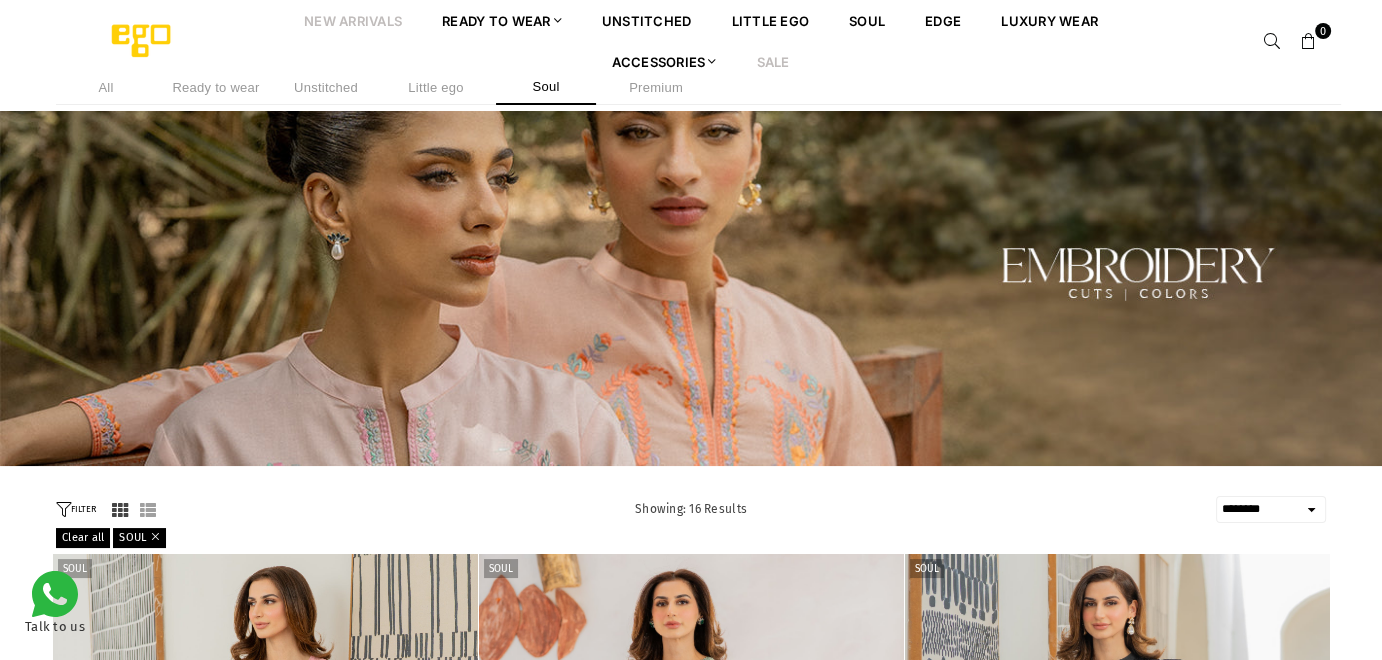 click on "Sale" at bounding box center [773, 61] 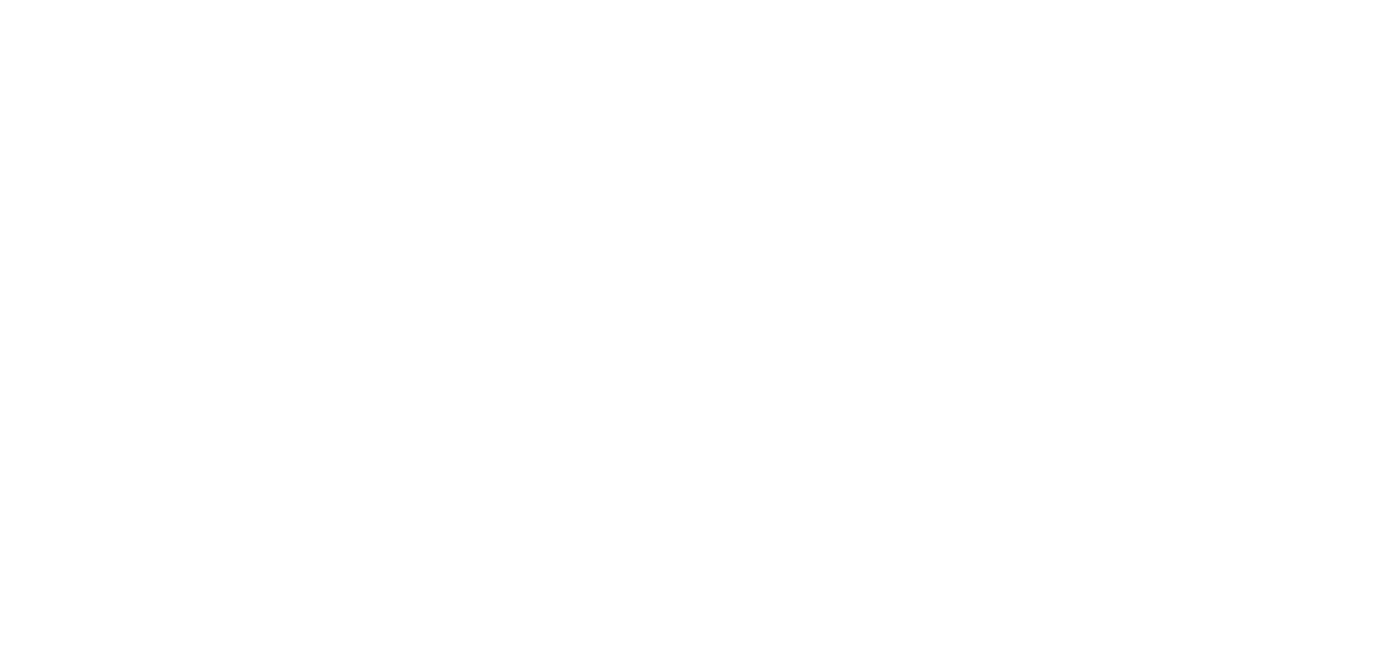 scroll, scrollTop: 0, scrollLeft: 0, axis: both 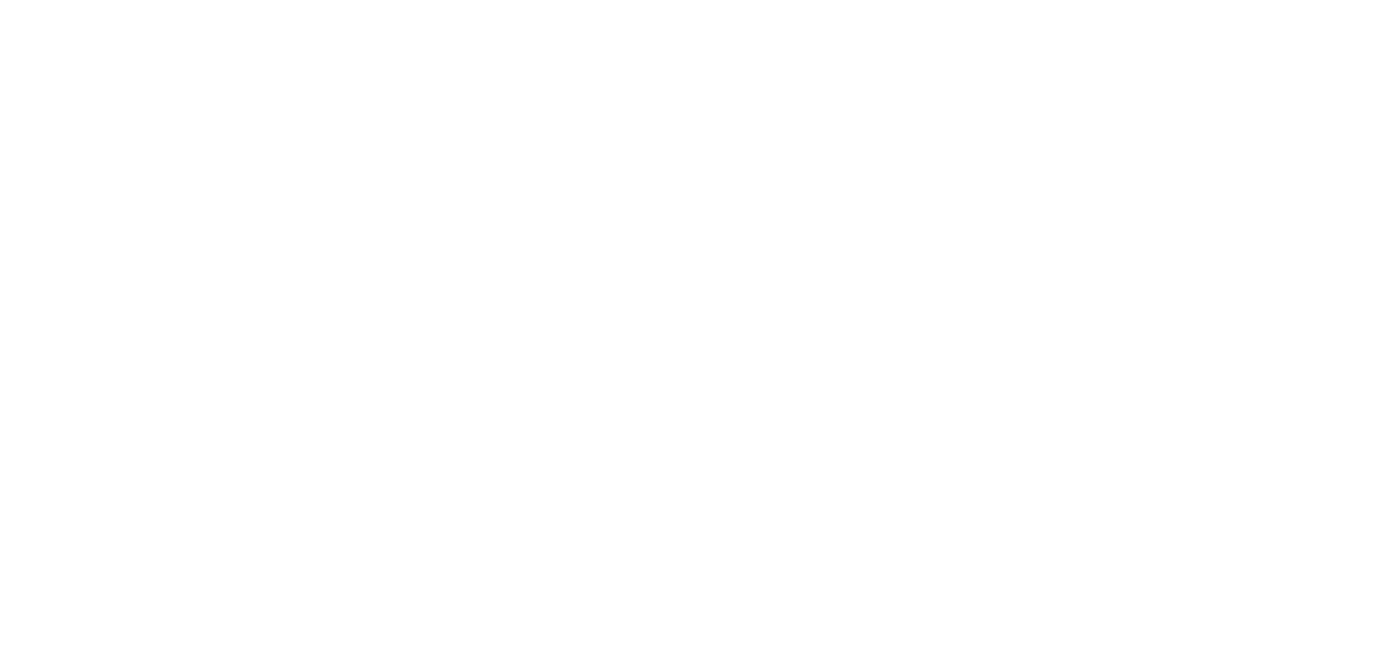 select on "******" 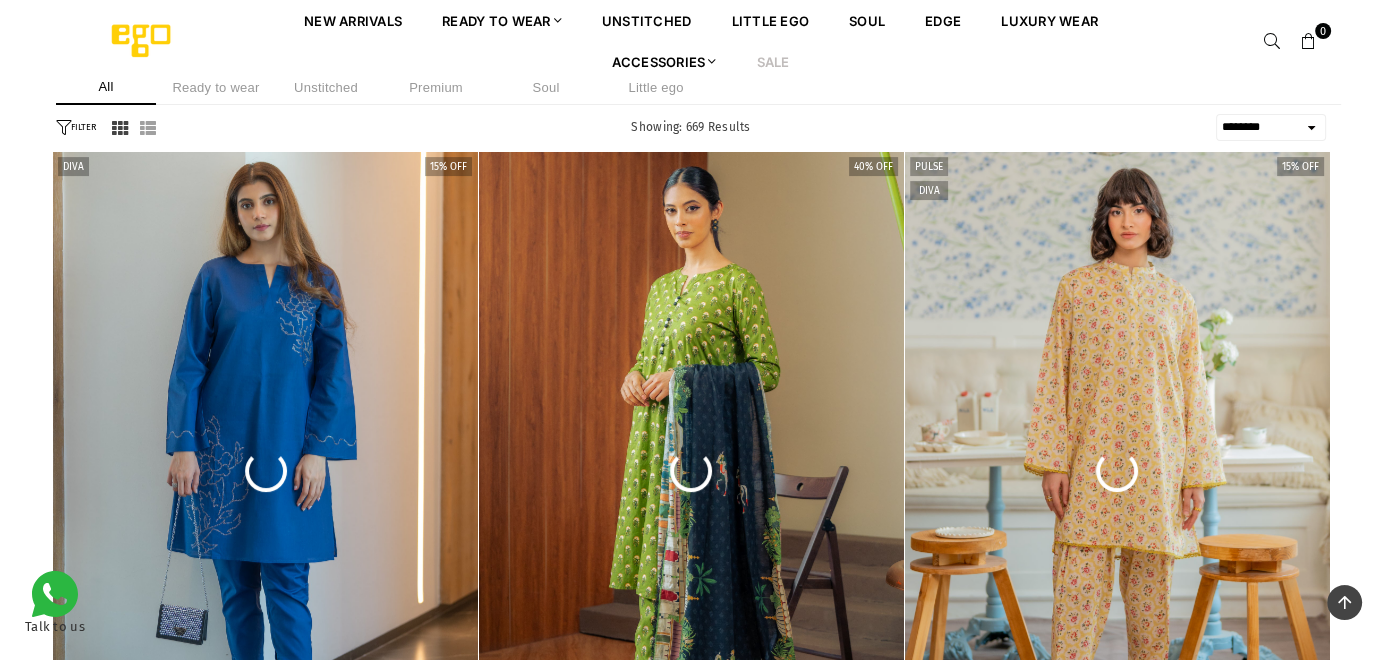 scroll, scrollTop: 398, scrollLeft: 0, axis: vertical 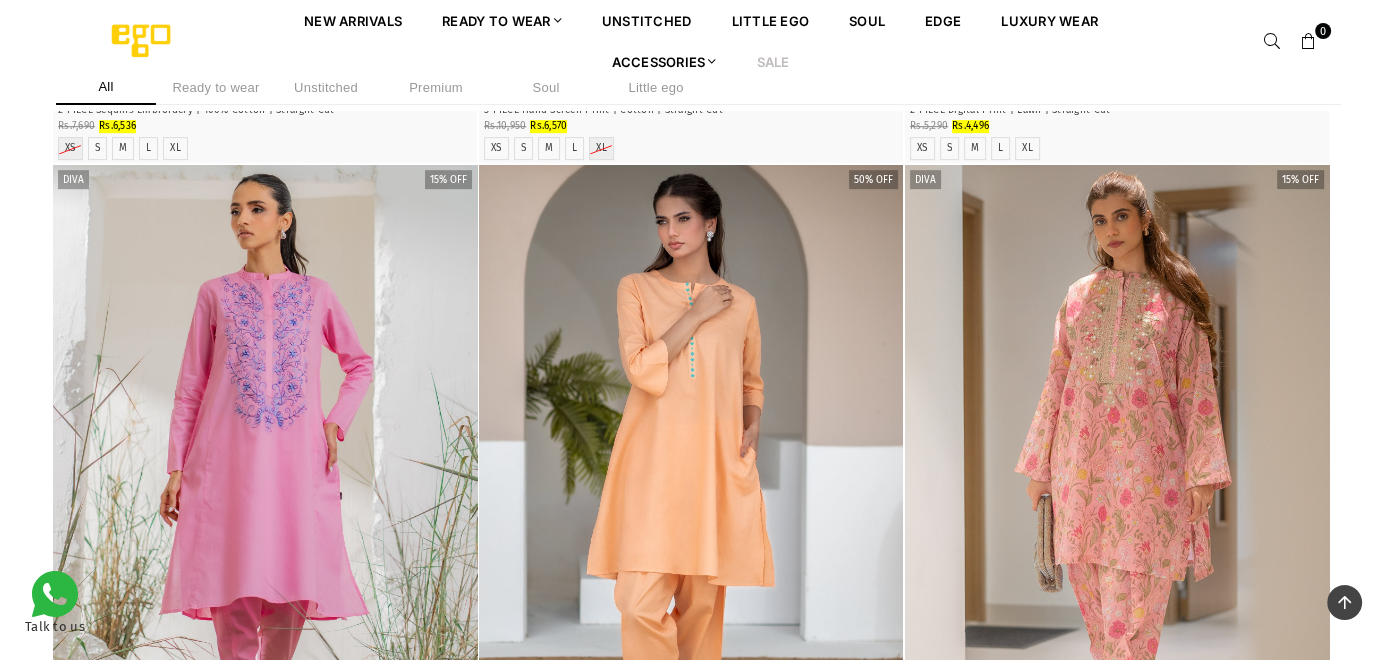 click on "Ready to wear" at bounding box center [216, 87] 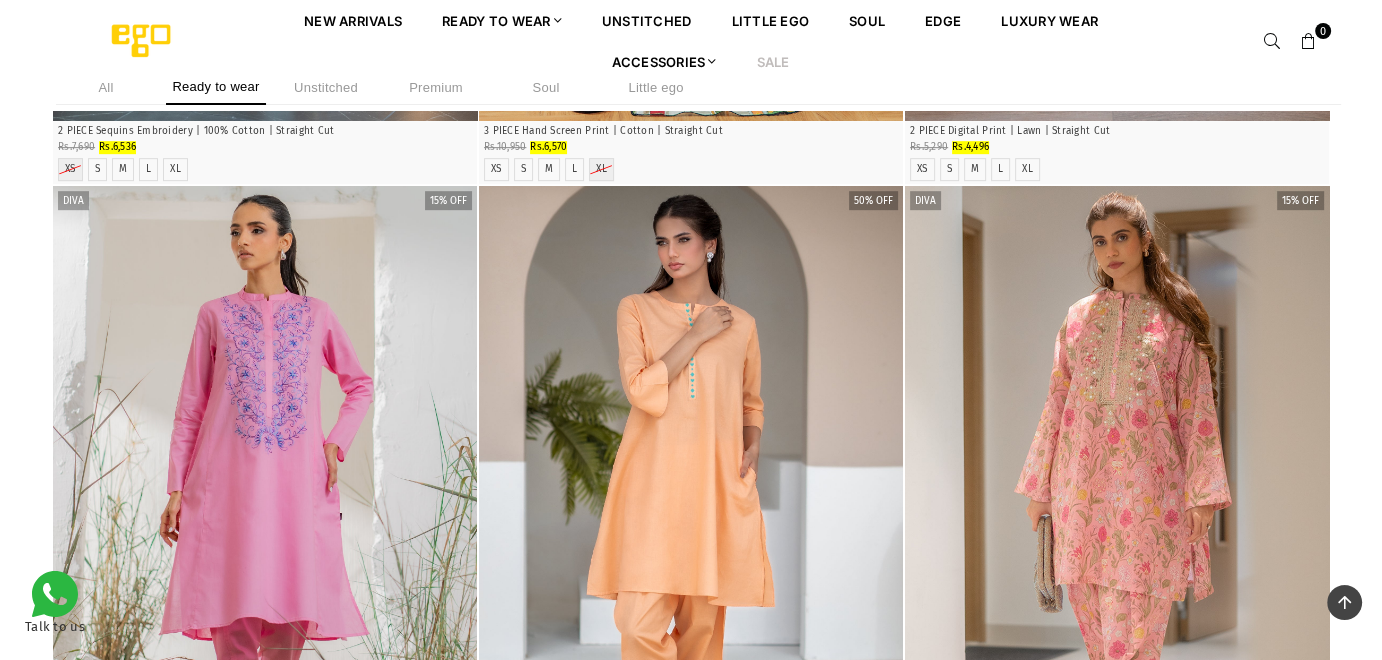 scroll, scrollTop: 1090, scrollLeft: 0, axis: vertical 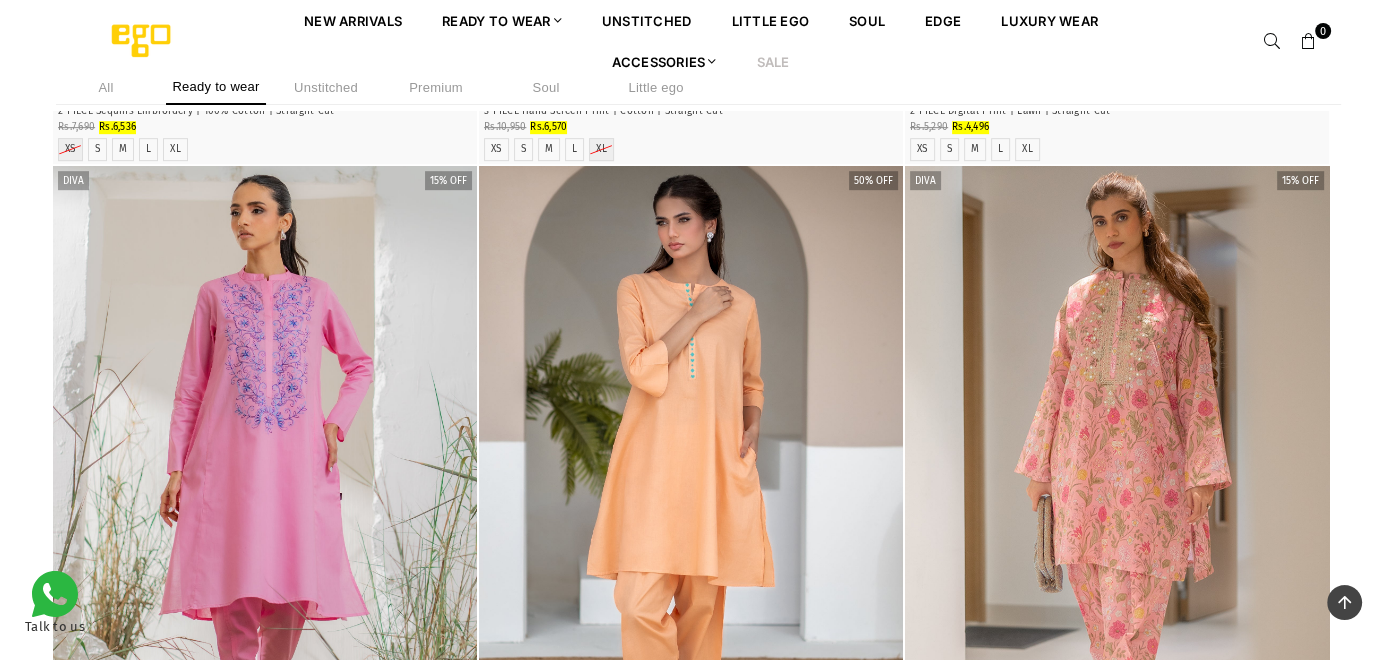 click on "Unstitched" at bounding box center [326, 87] 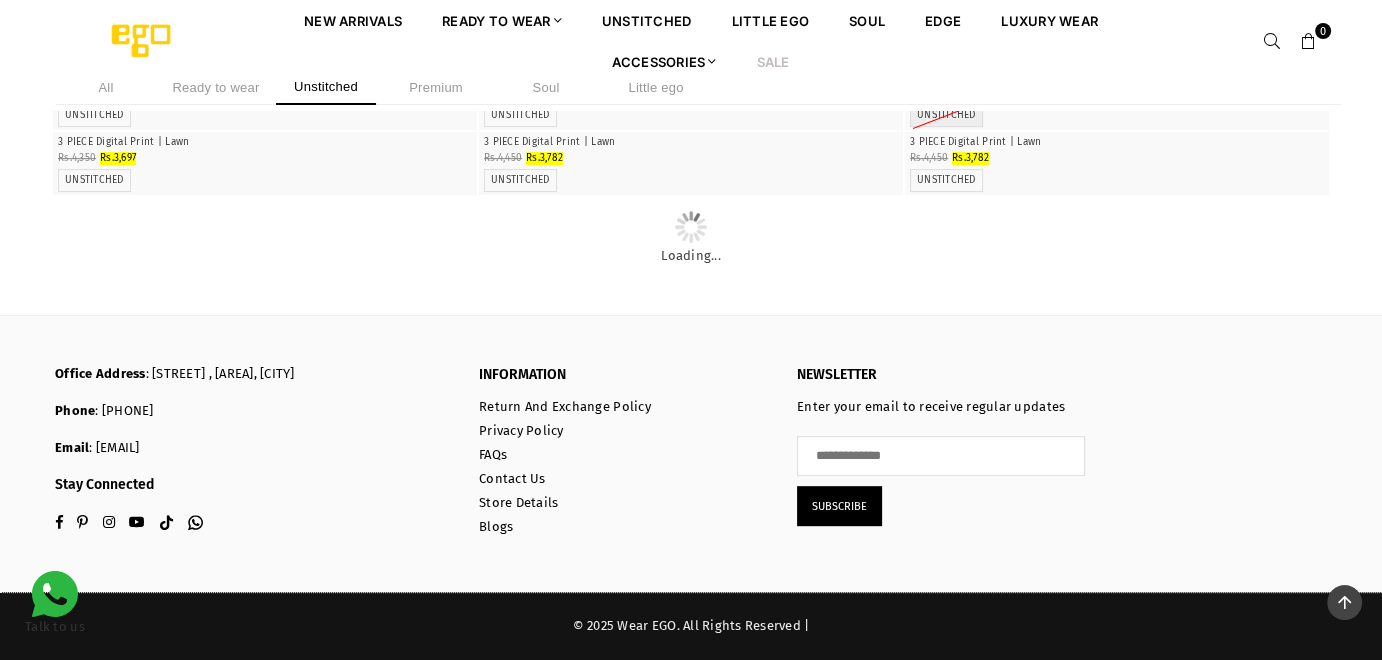 click on "Premium" at bounding box center [436, 87] 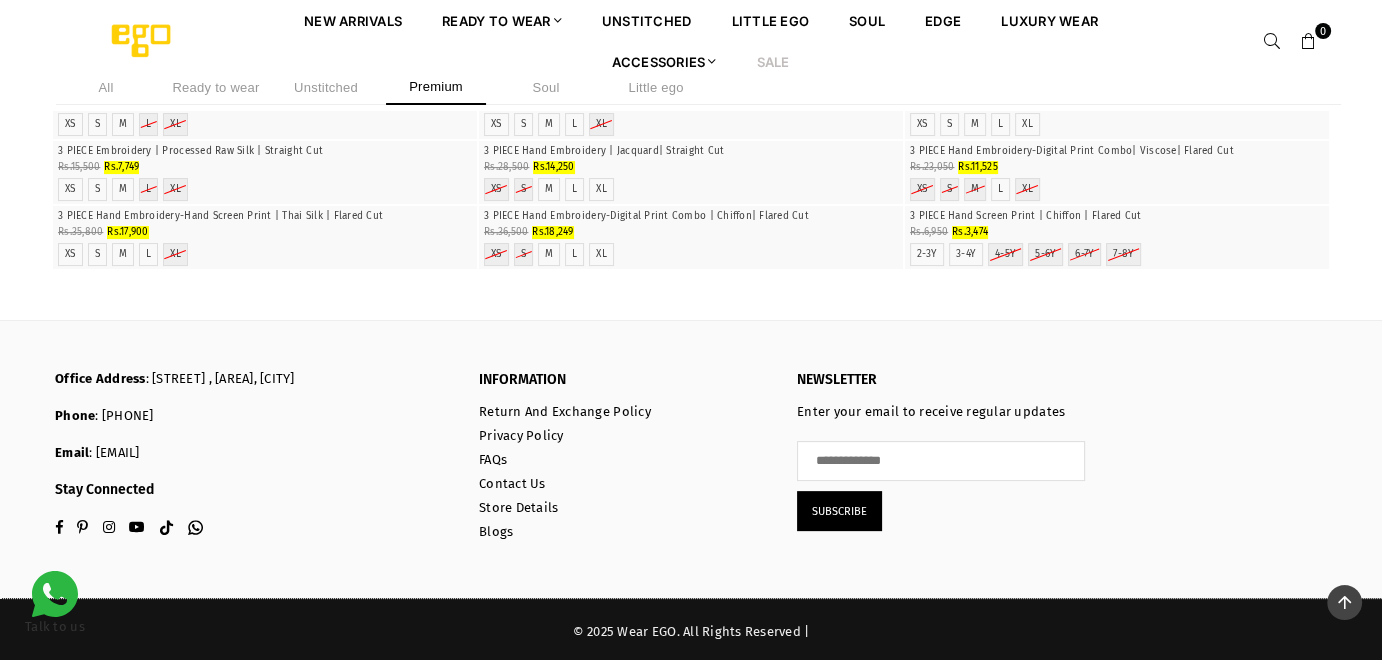 scroll, scrollTop: 1090, scrollLeft: 0, axis: vertical 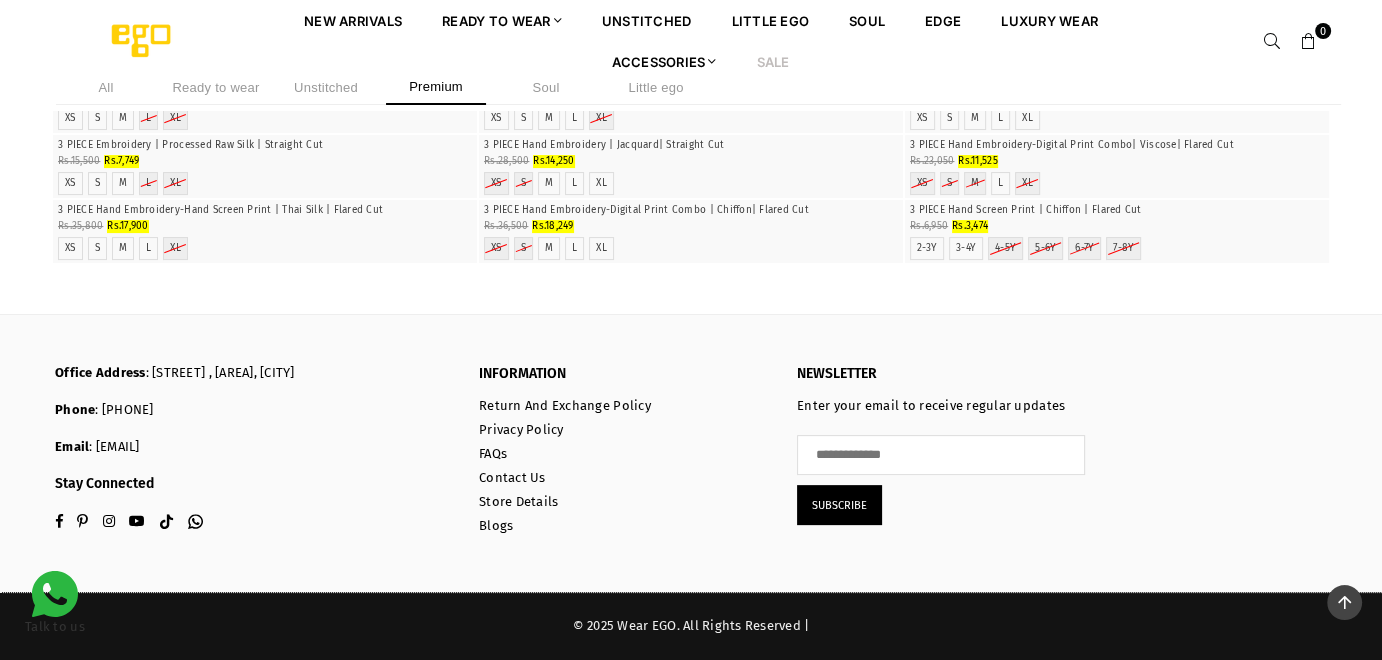 click on "Soul" at bounding box center [546, 87] 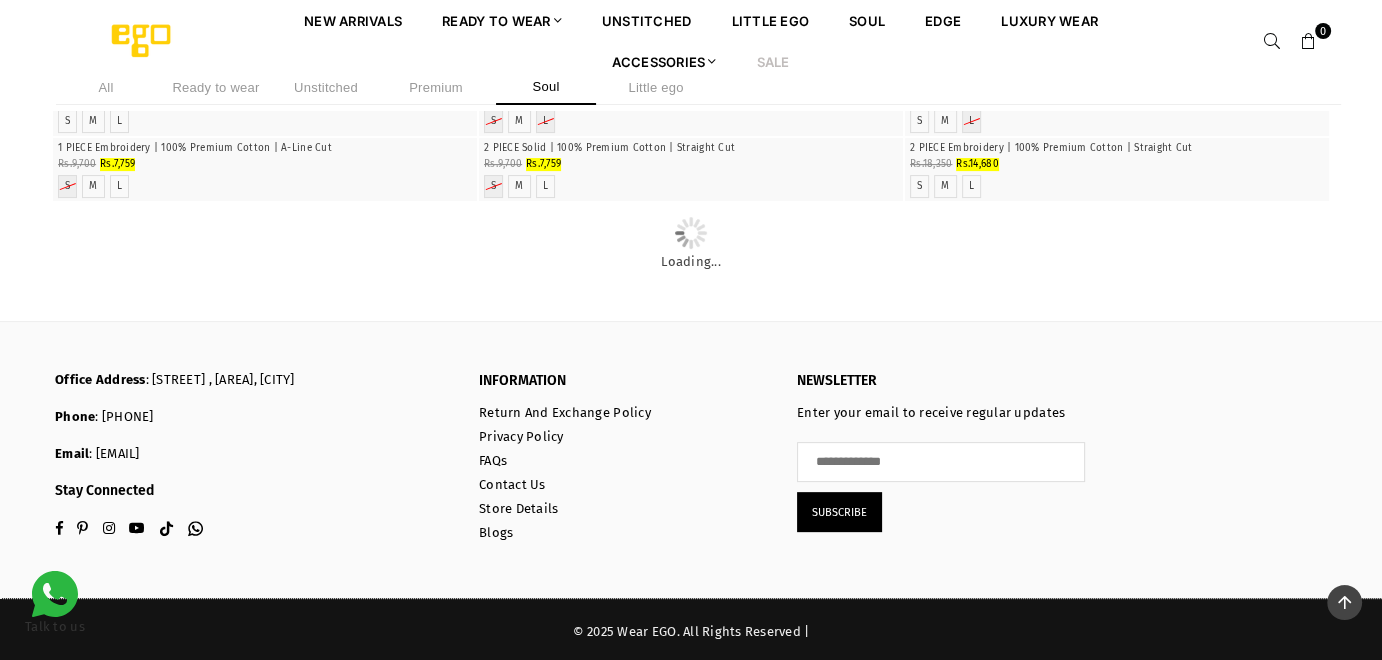 scroll, scrollTop: 1090, scrollLeft: 0, axis: vertical 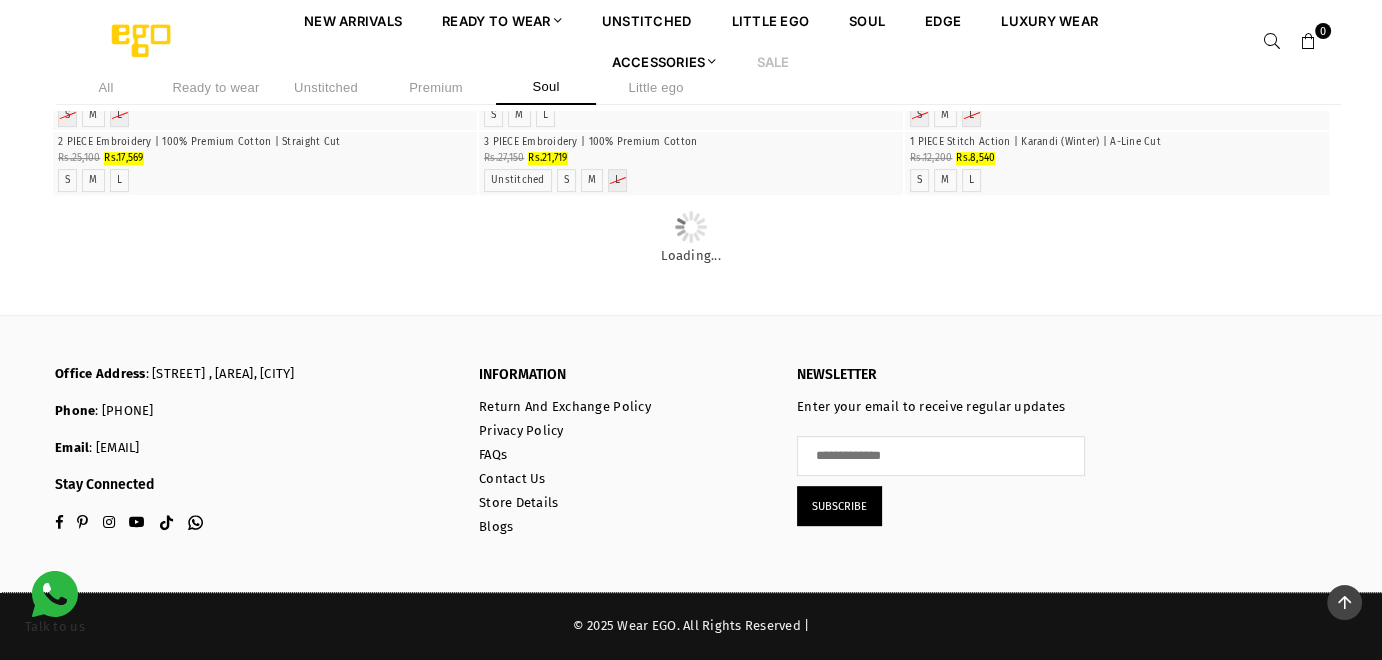 click on "Little ego" at bounding box center (656, 87) 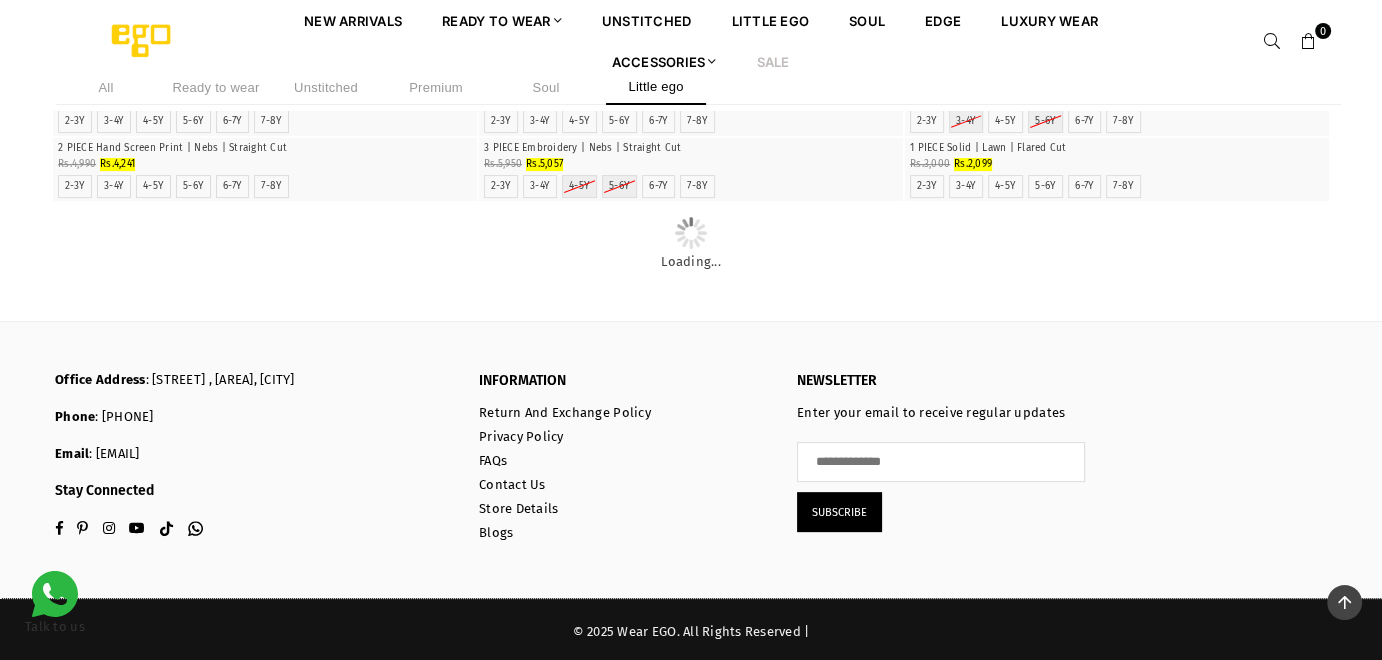 scroll, scrollTop: 1090, scrollLeft: 0, axis: vertical 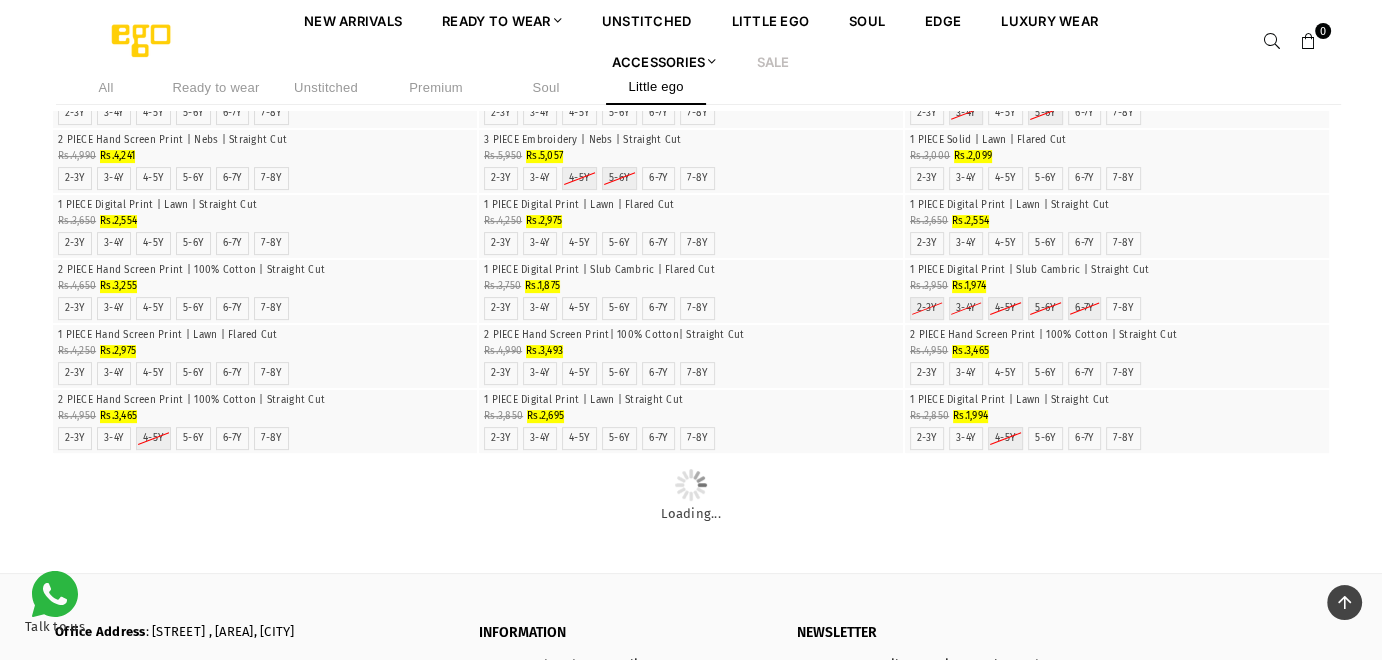 click at bounding box center (1117, -65) 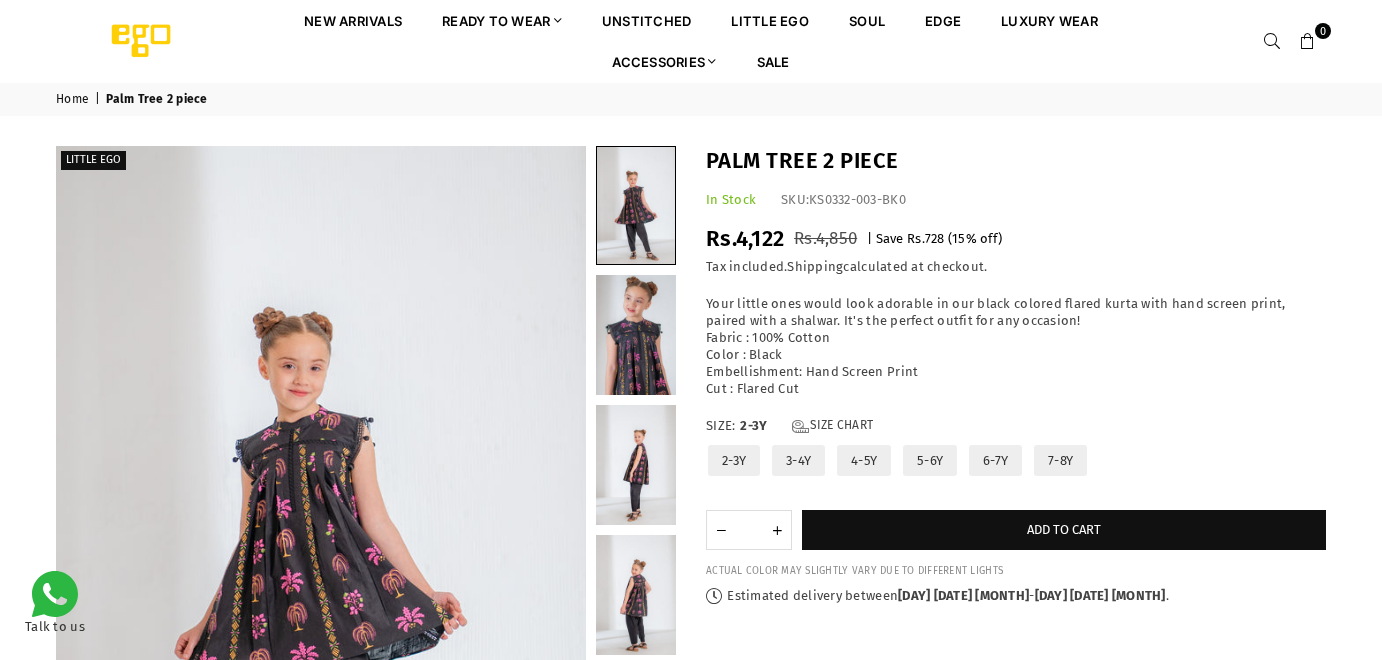 scroll, scrollTop: 0, scrollLeft: 0, axis: both 